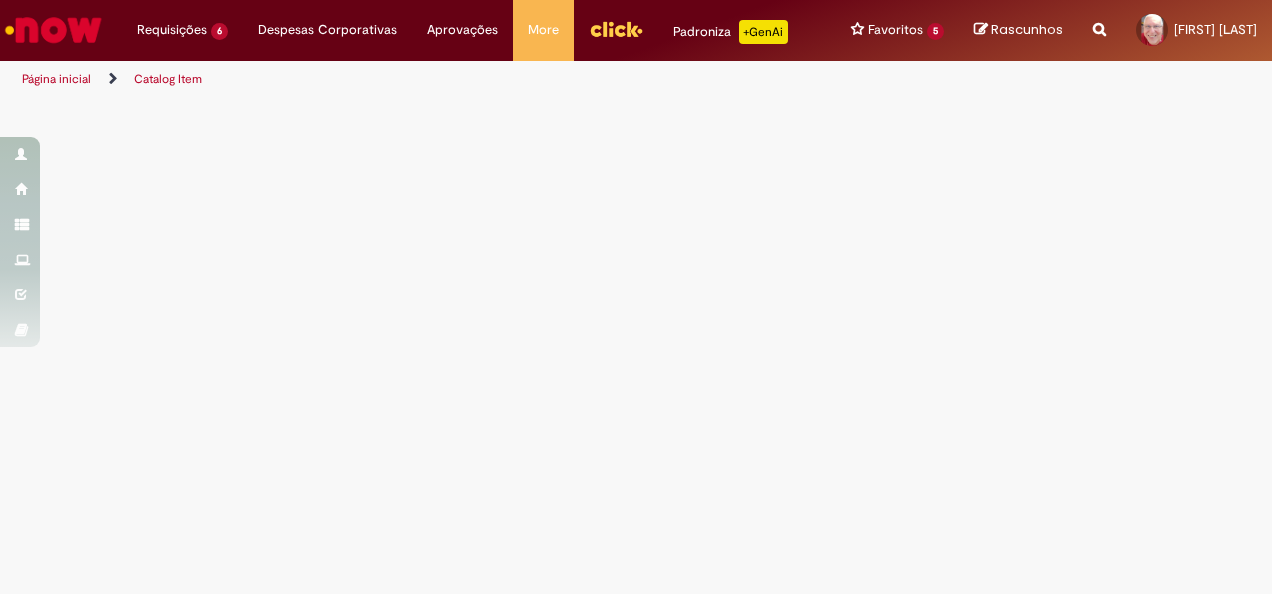 scroll, scrollTop: 0, scrollLeft: 0, axis: both 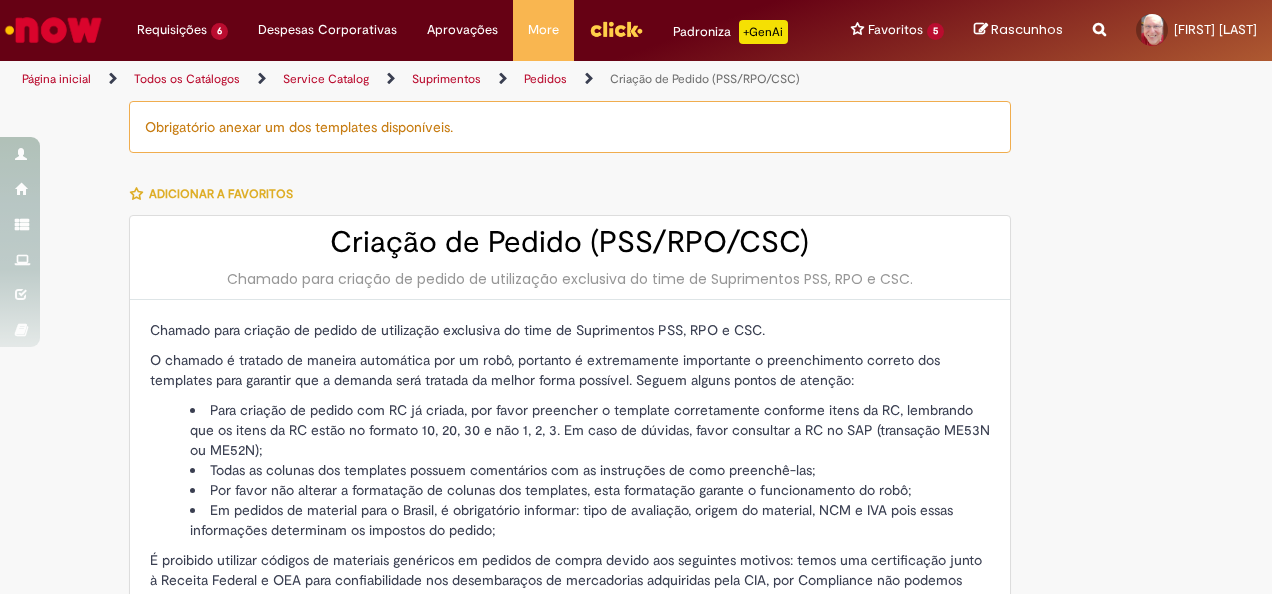 type on "********" 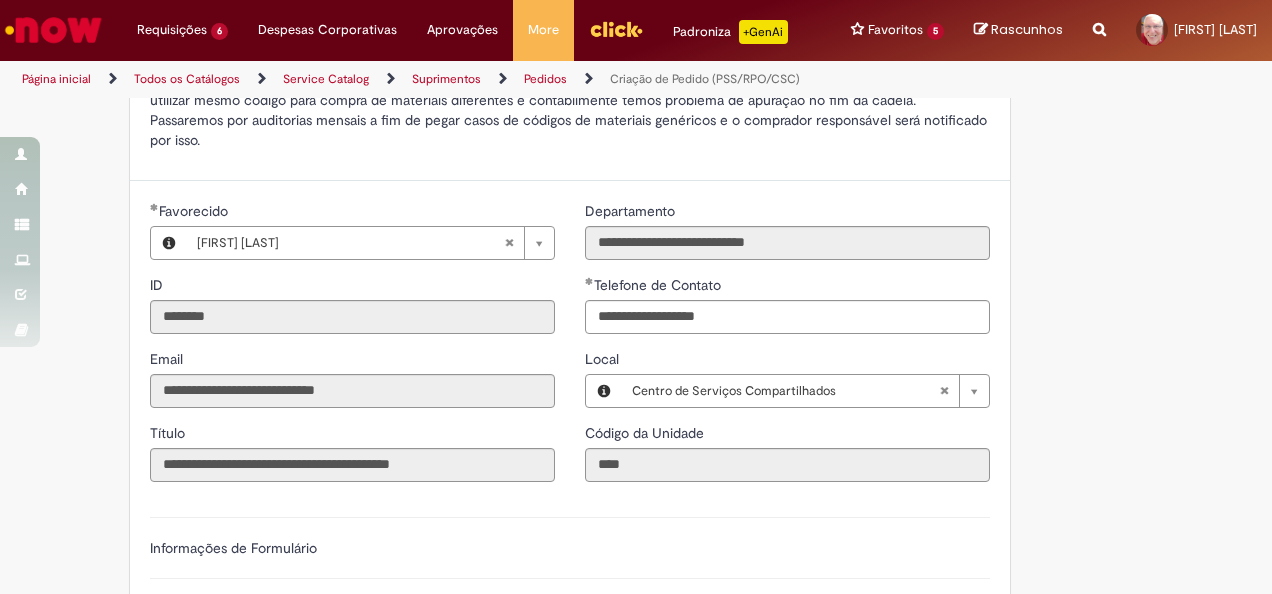 scroll, scrollTop: 800, scrollLeft: 0, axis: vertical 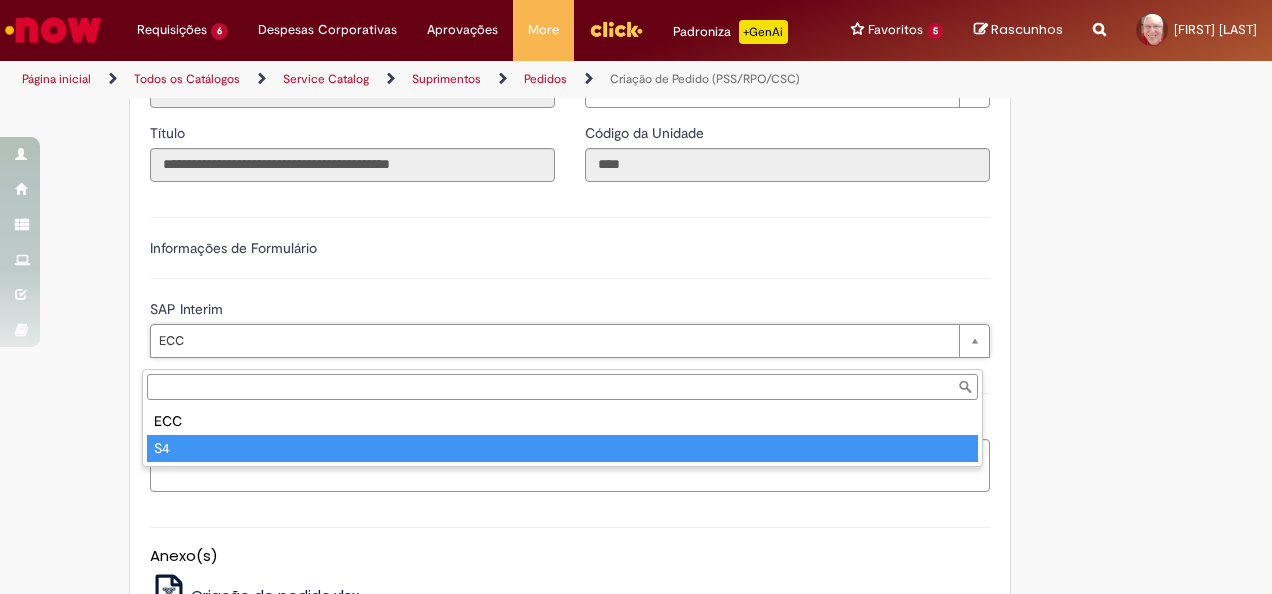 type on "**" 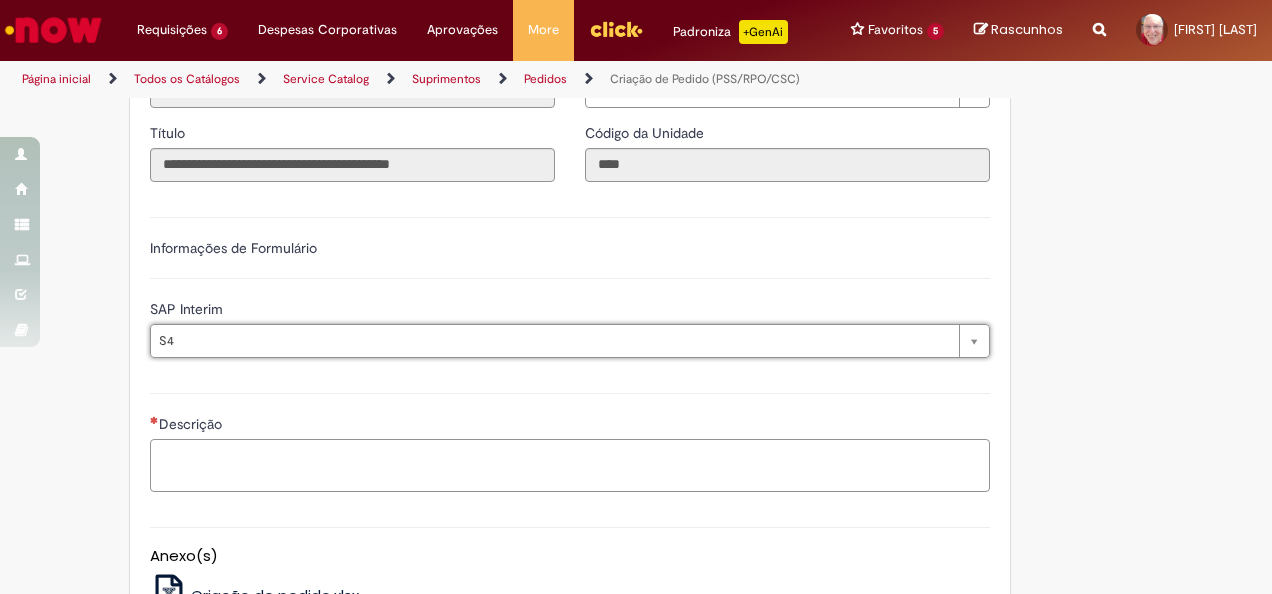 scroll, scrollTop: 0, scrollLeft: 0, axis: both 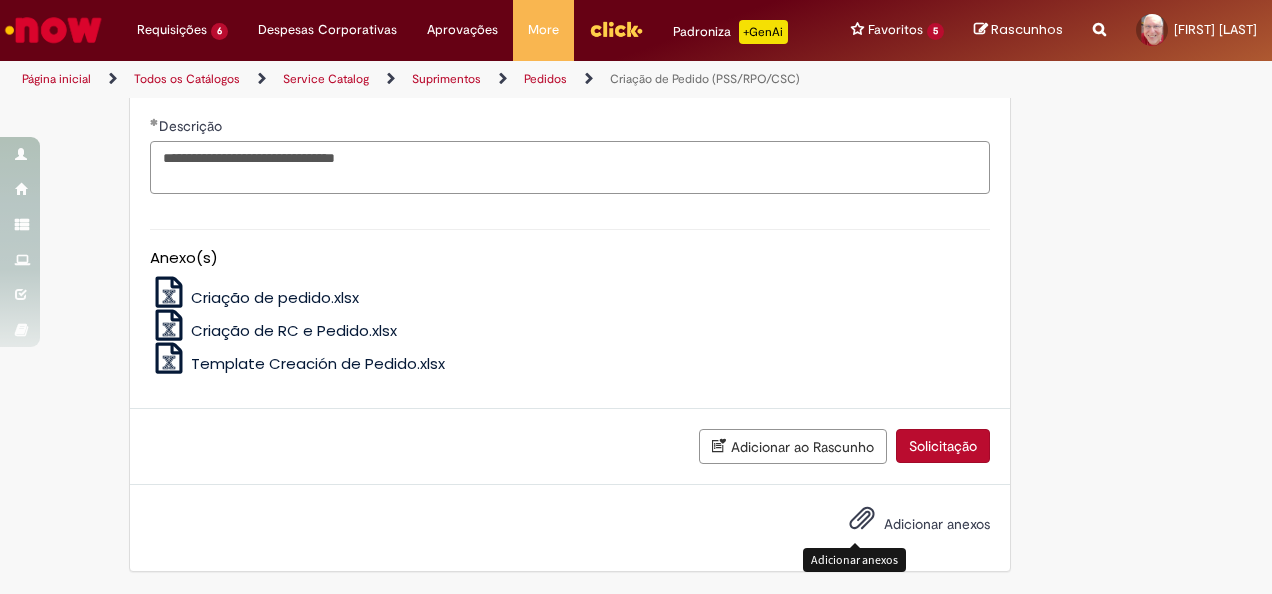 type on "**********" 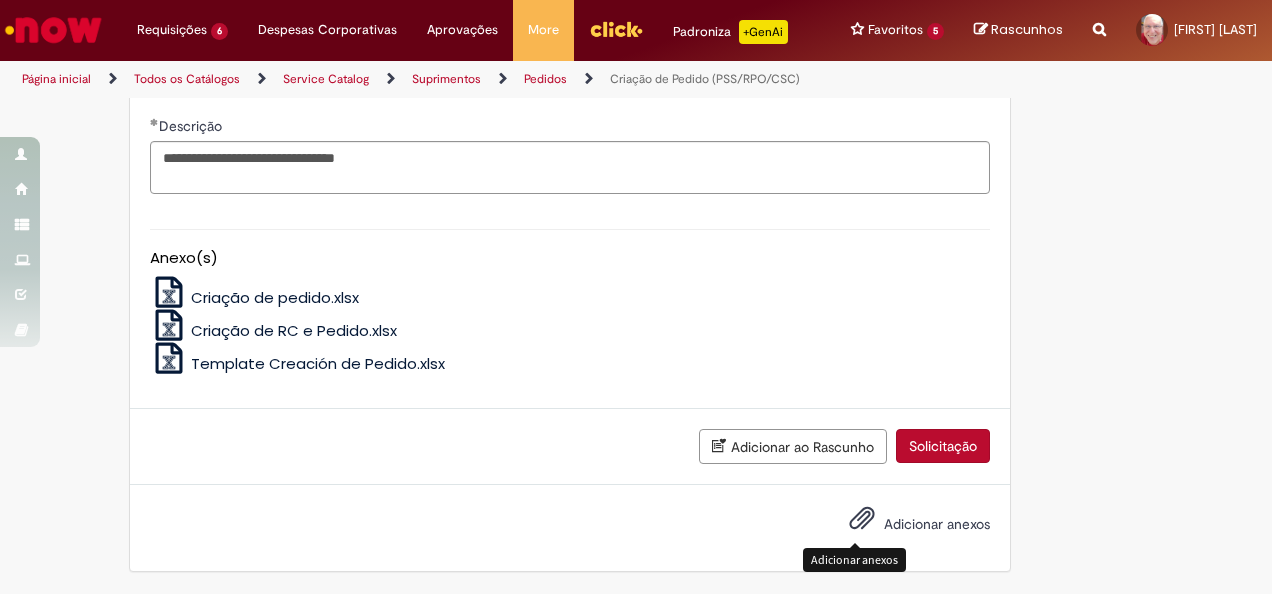 click at bounding box center (862, 519) 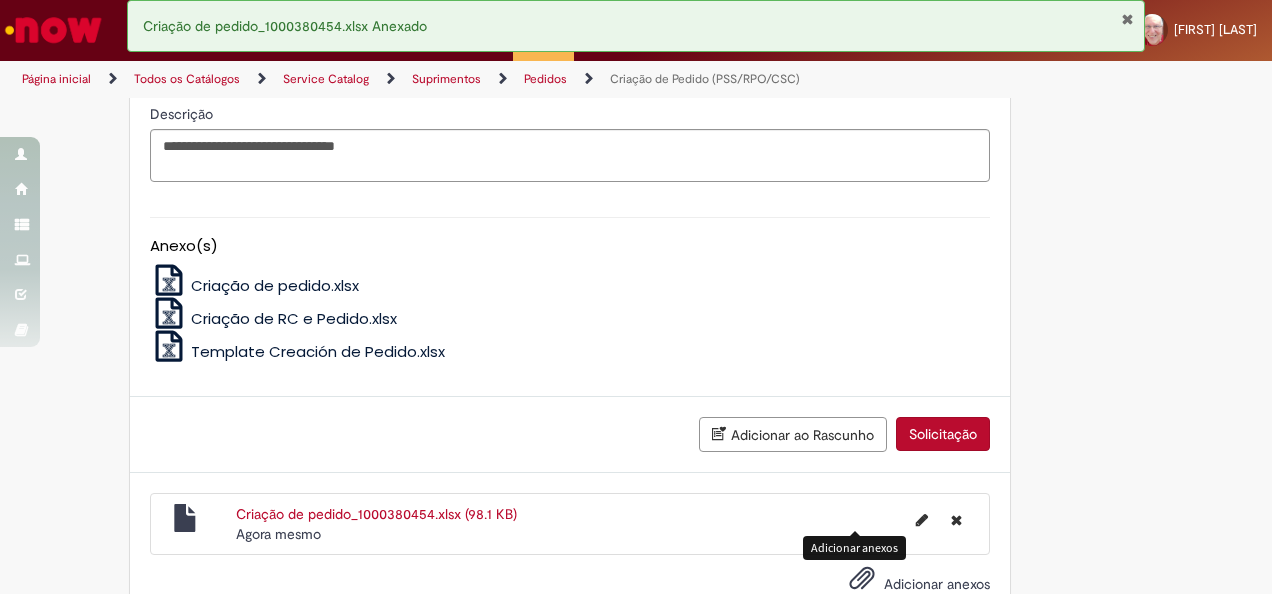 click on "Solicitação" at bounding box center [943, 434] 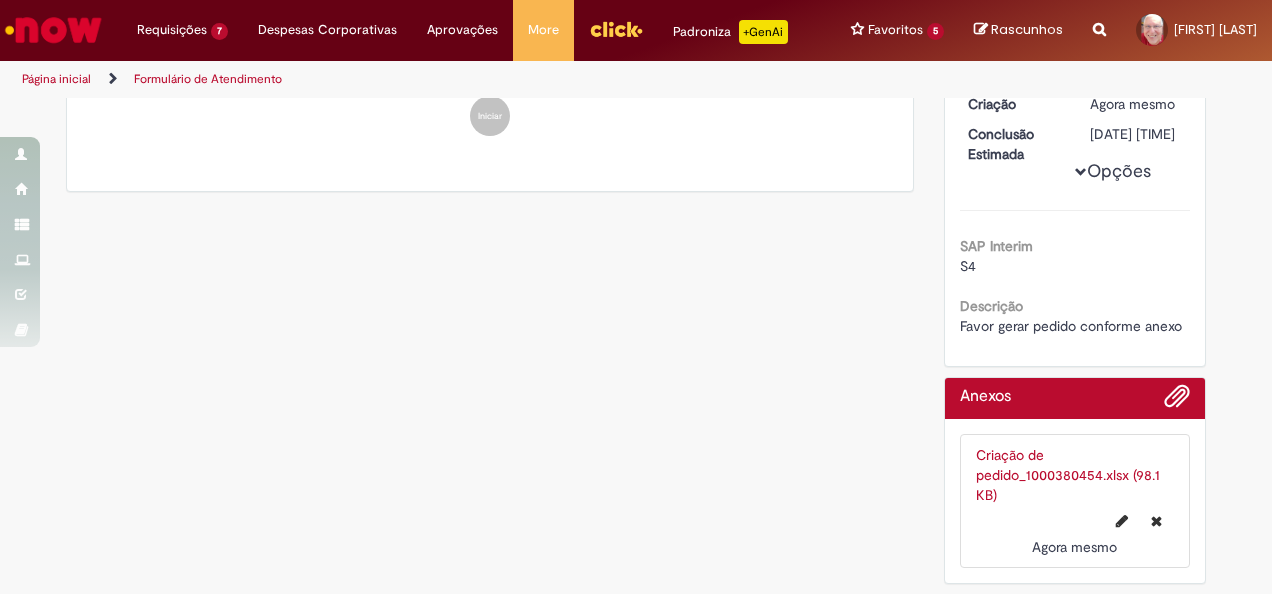 scroll, scrollTop: 0, scrollLeft: 0, axis: both 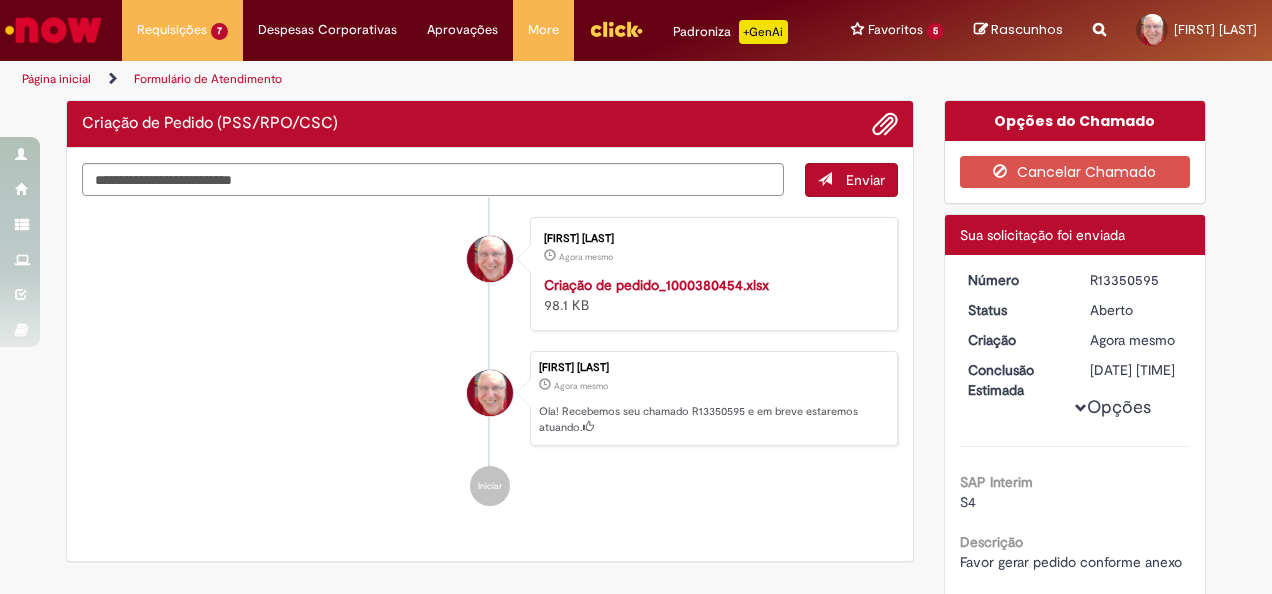 click on "R13350595" at bounding box center [1136, 280] 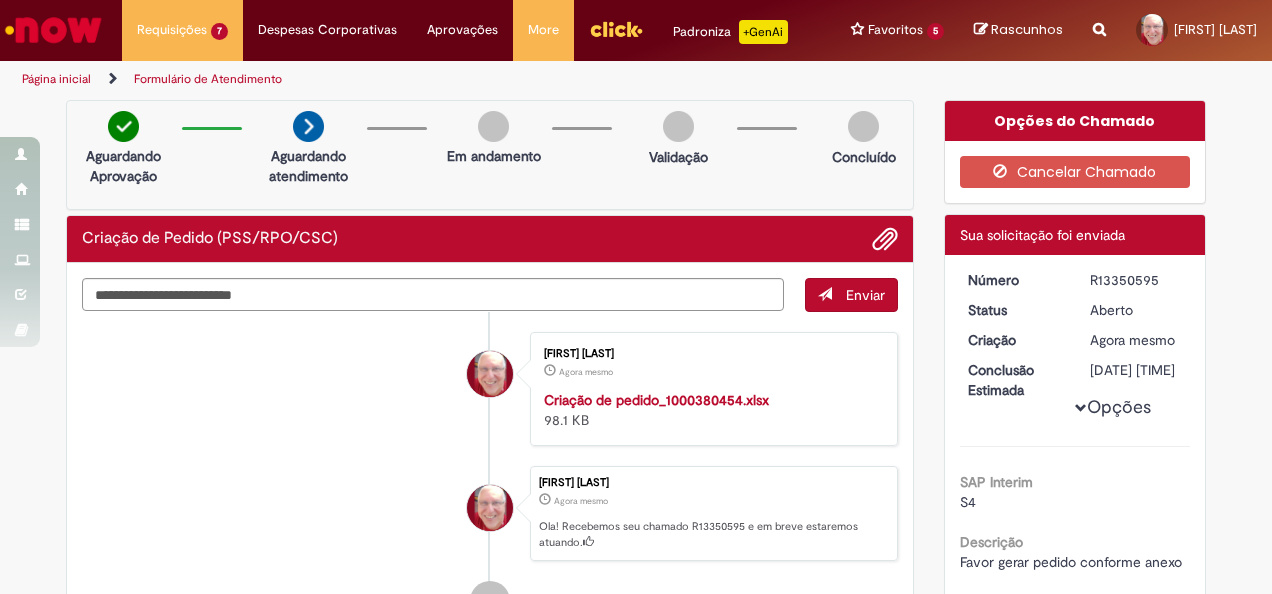 copy on "R13350595" 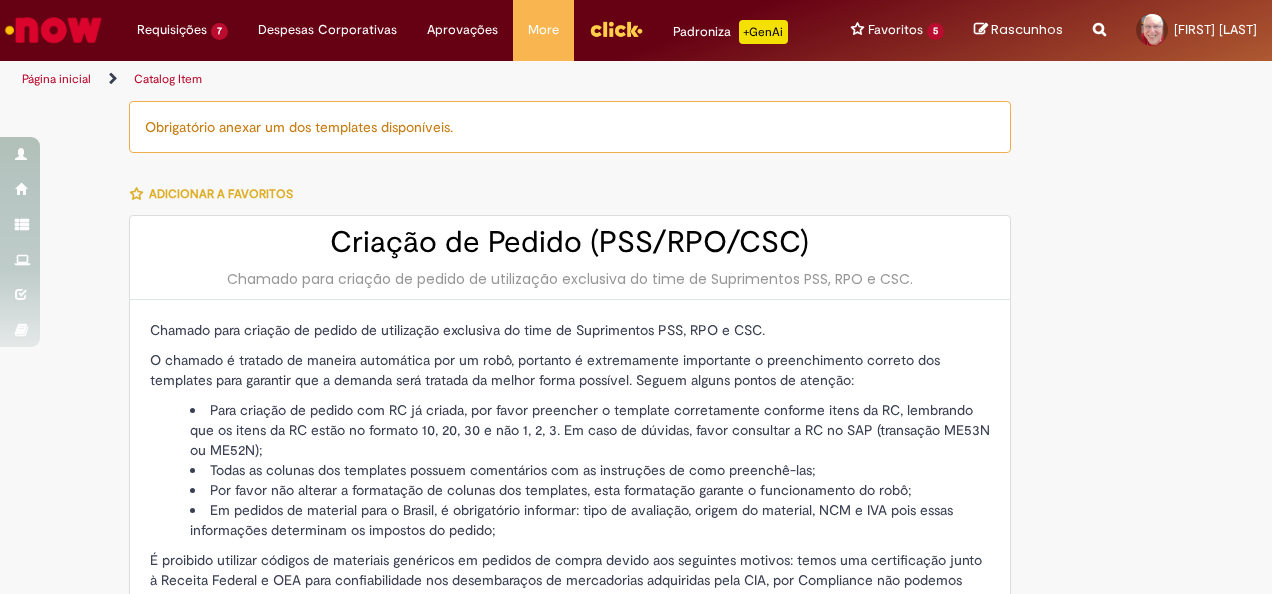 scroll, scrollTop: 0, scrollLeft: 0, axis: both 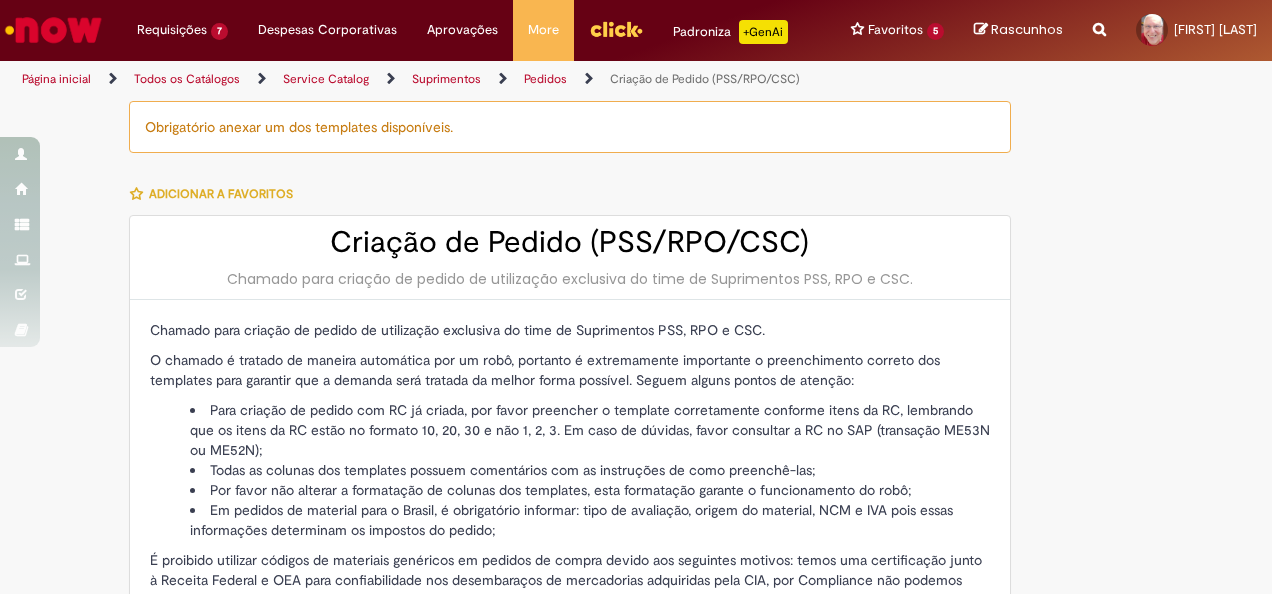 type on "**********" 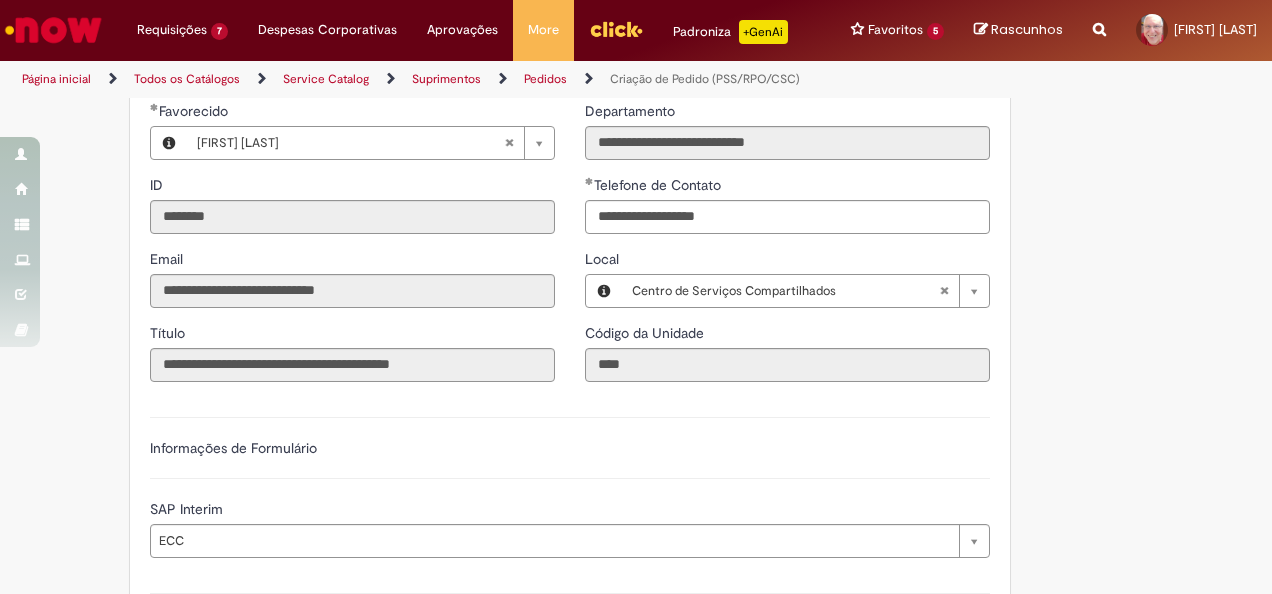 scroll, scrollTop: 800, scrollLeft: 0, axis: vertical 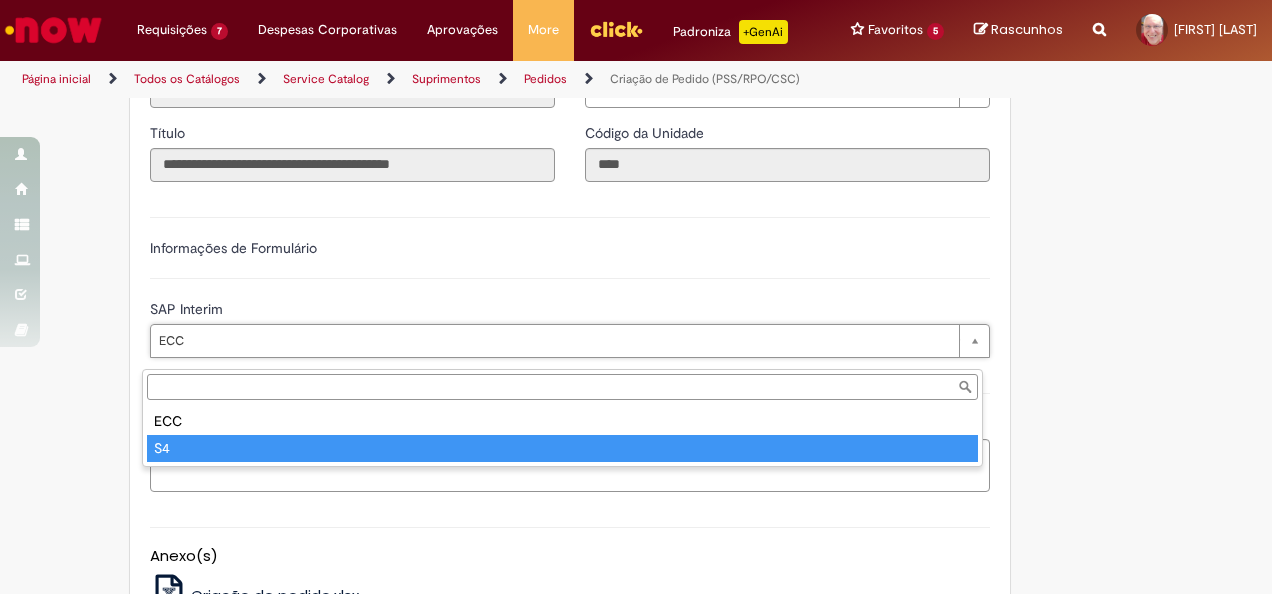 type on "**" 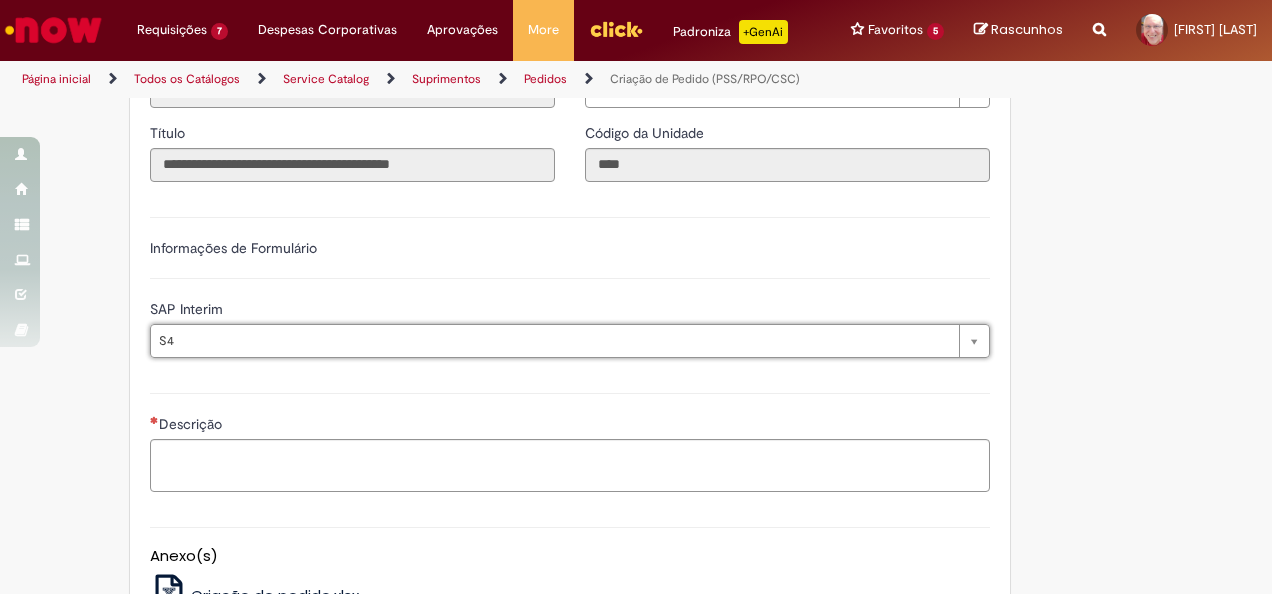 scroll, scrollTop: 0, scrollLeft: 15, axis: horizontal 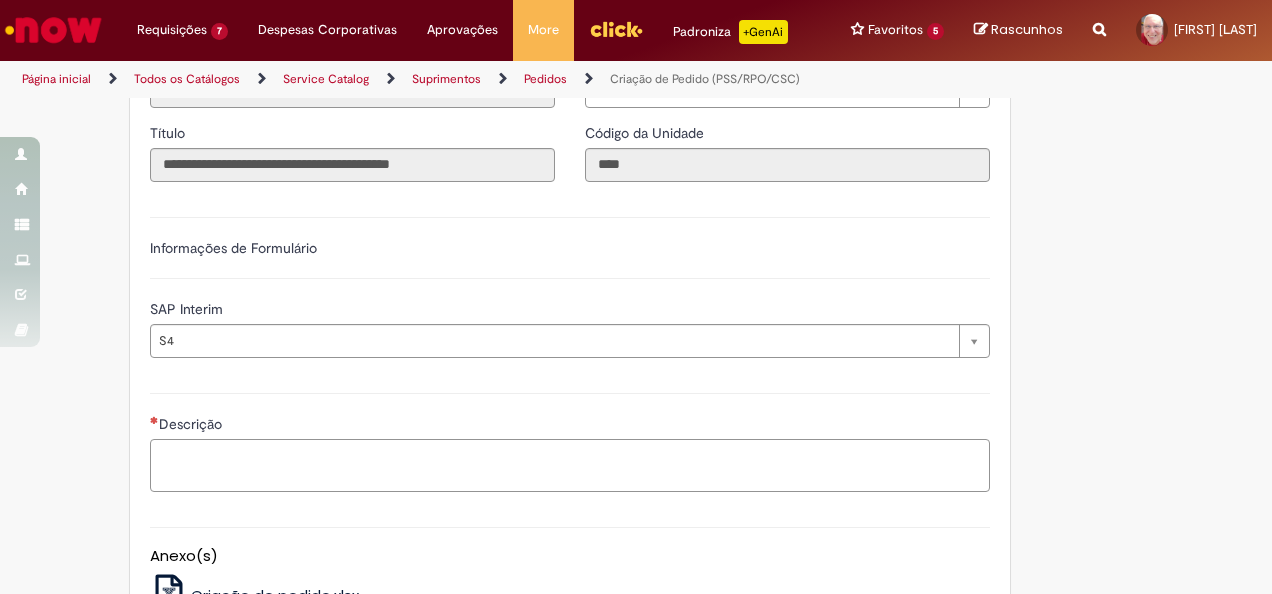 click on "Descrição" at bounding box center [570, 465] 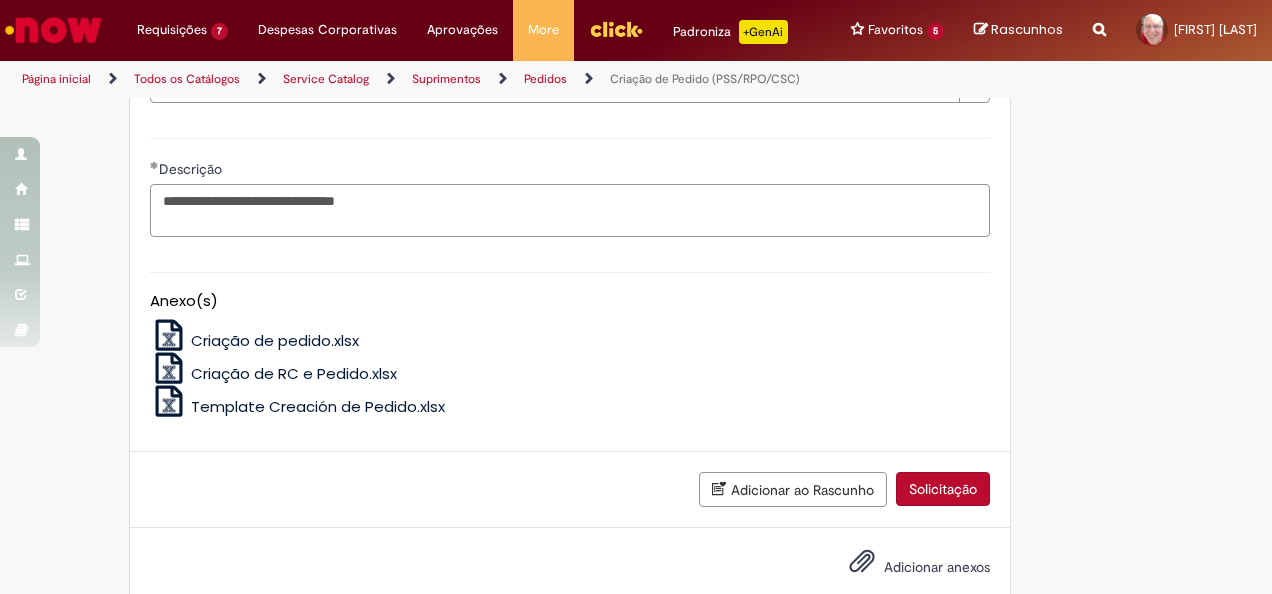 scroll, scrollTop: 1100, scrollLeft: 0, axis: vertical 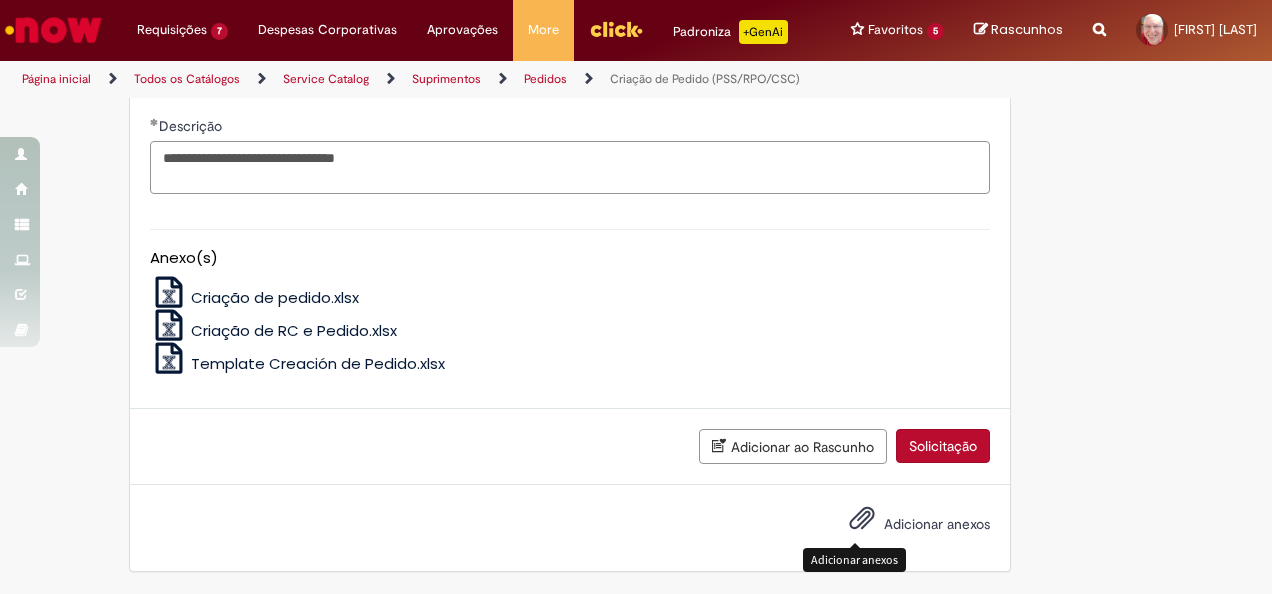 type on "**********" 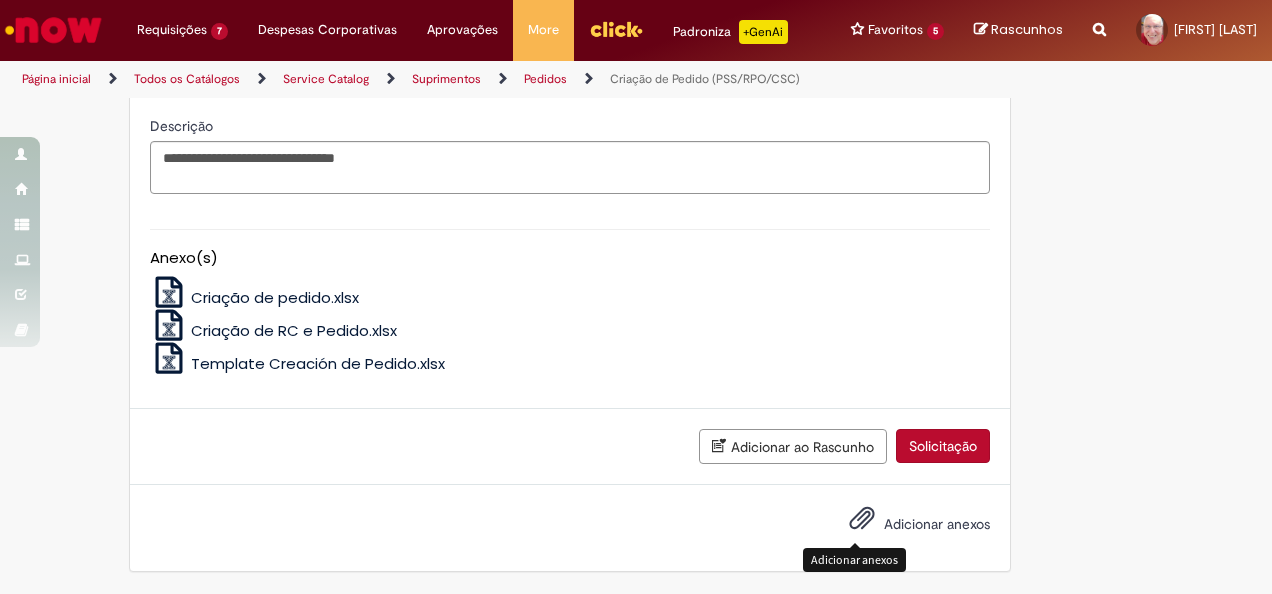click at bounding box center [862, 519] 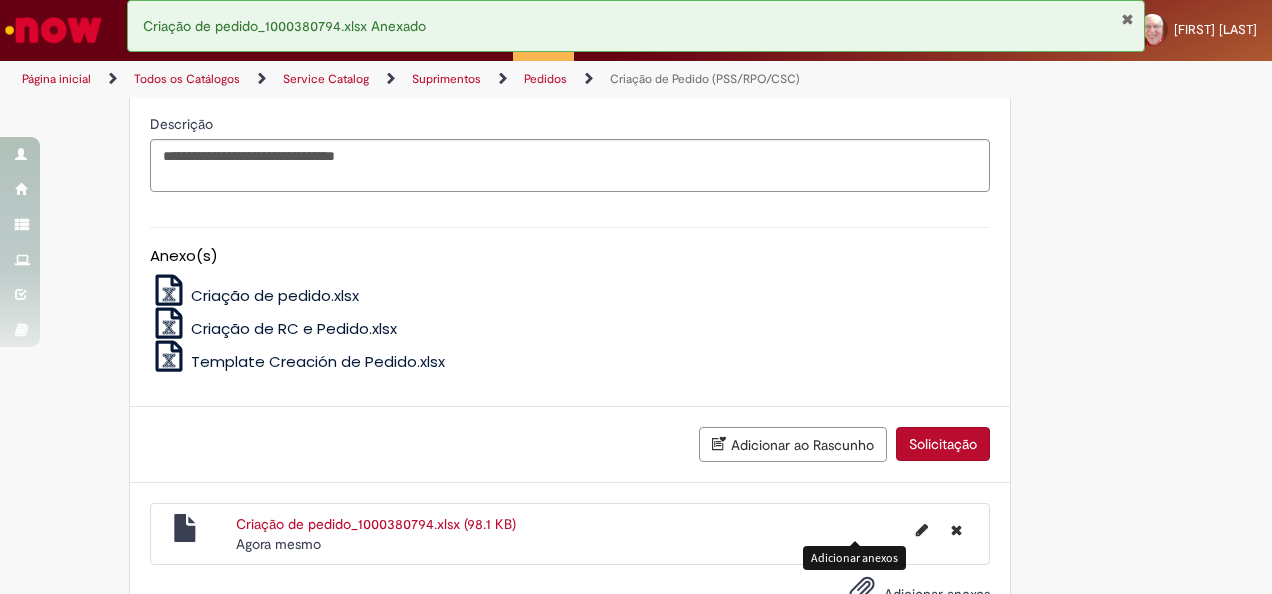 click on "Solicitação" at bounding box center [943, 444] 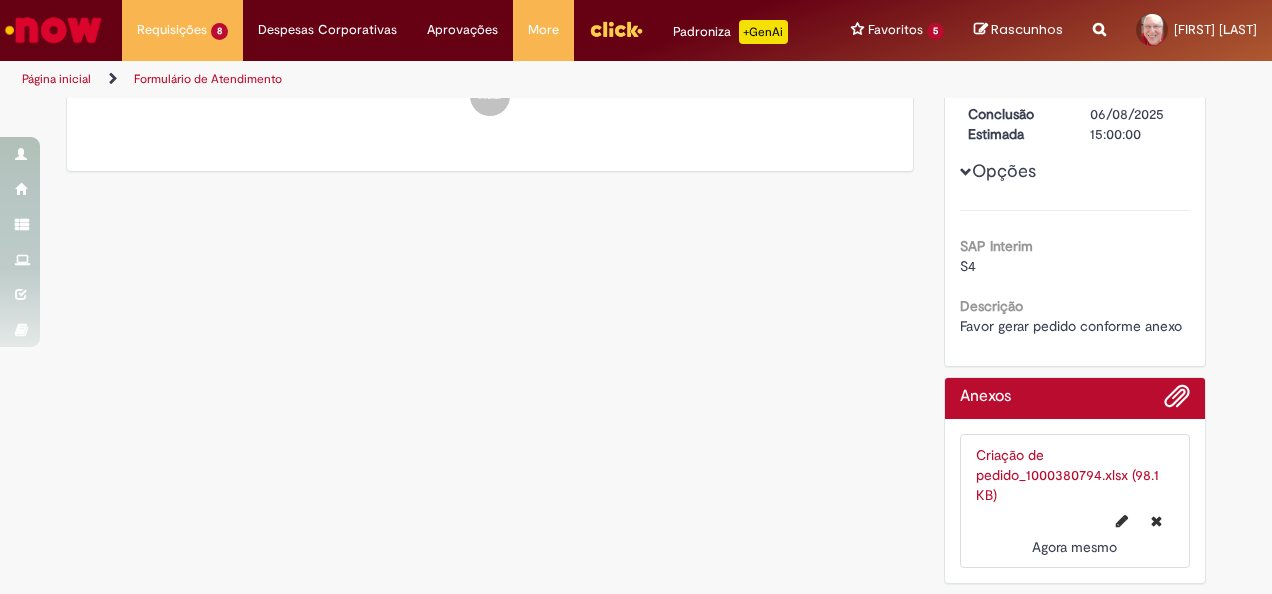 scroll, scrollTop: 0, scrollLeft: 0, axis: both 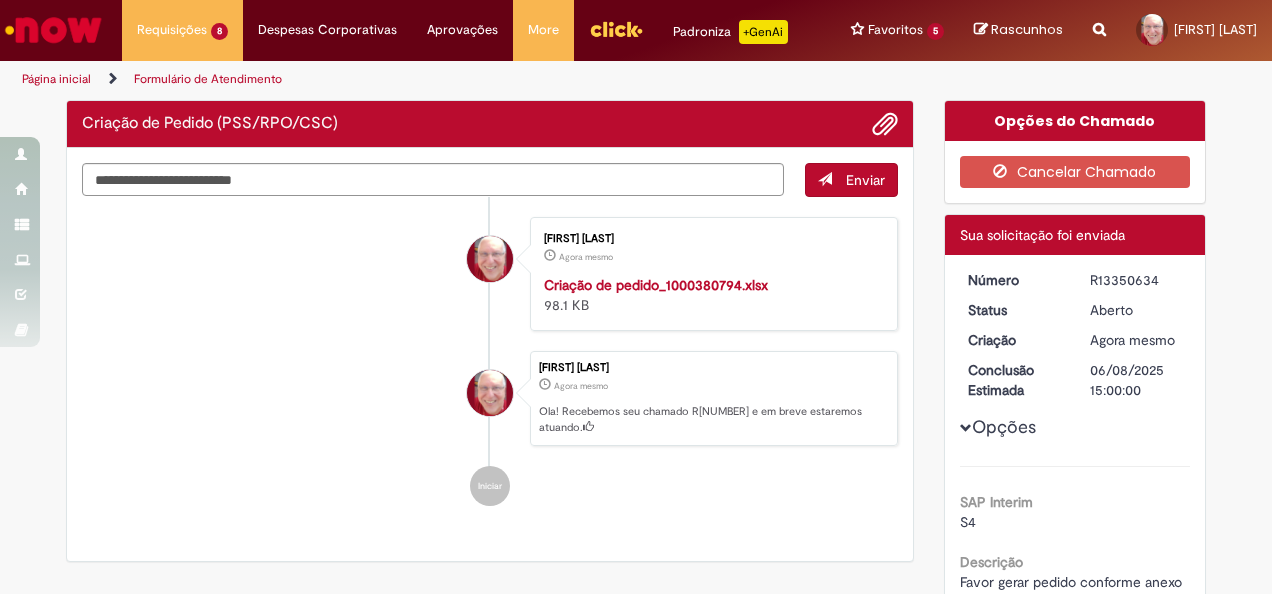 click on "R13350634" at bounding box center [1136, 280] 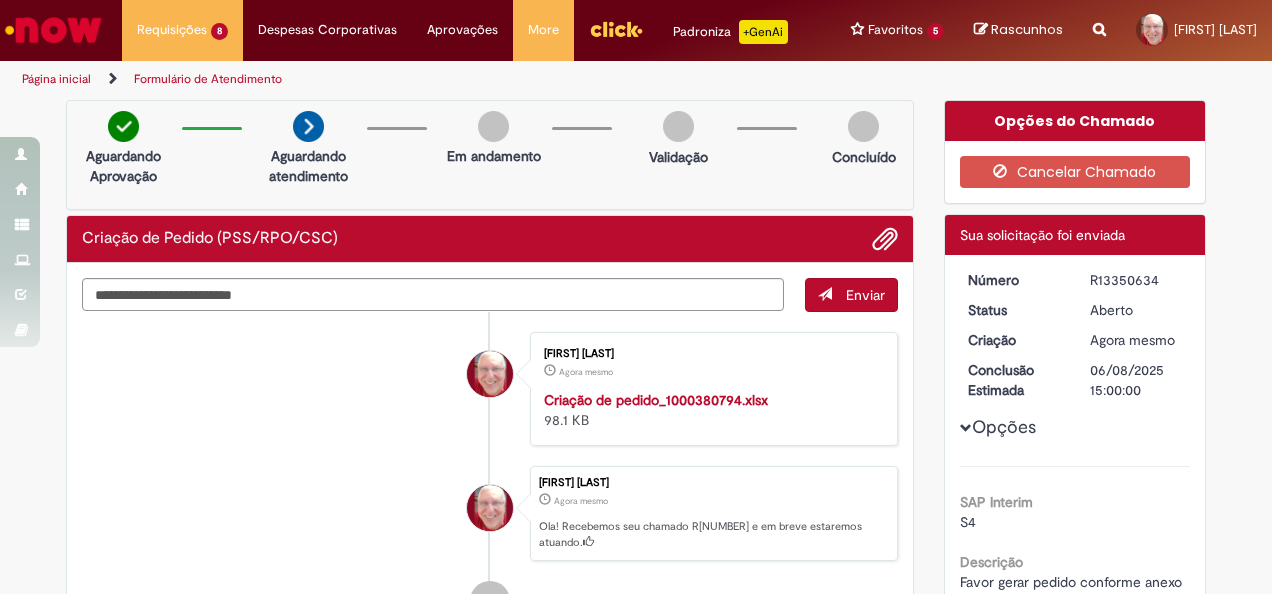 copy on "R13350634" 